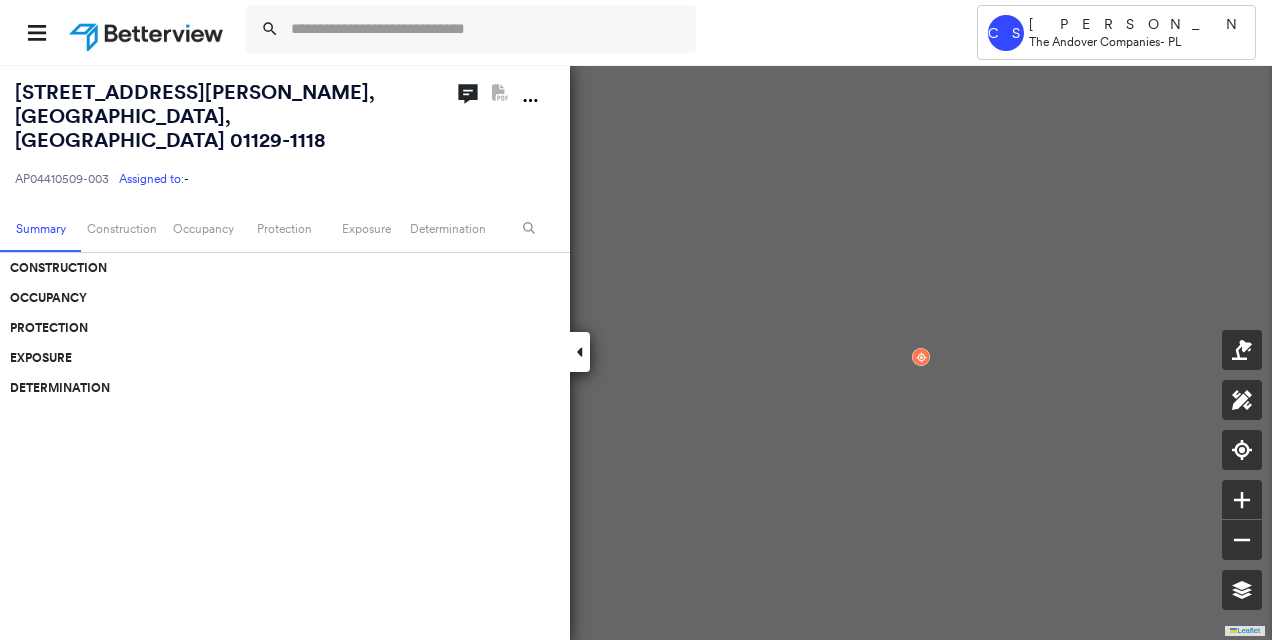 scroll, scrollTop: 0, scrollLeft: 0, axis: both 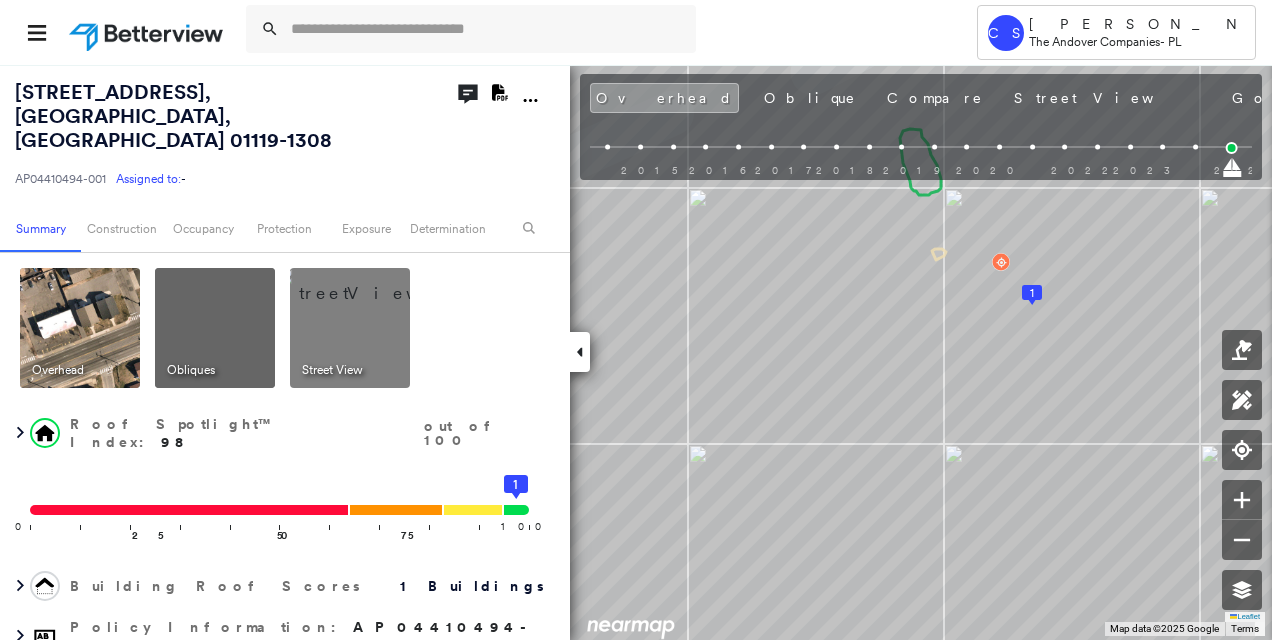 click at bounding box center (374, 283) 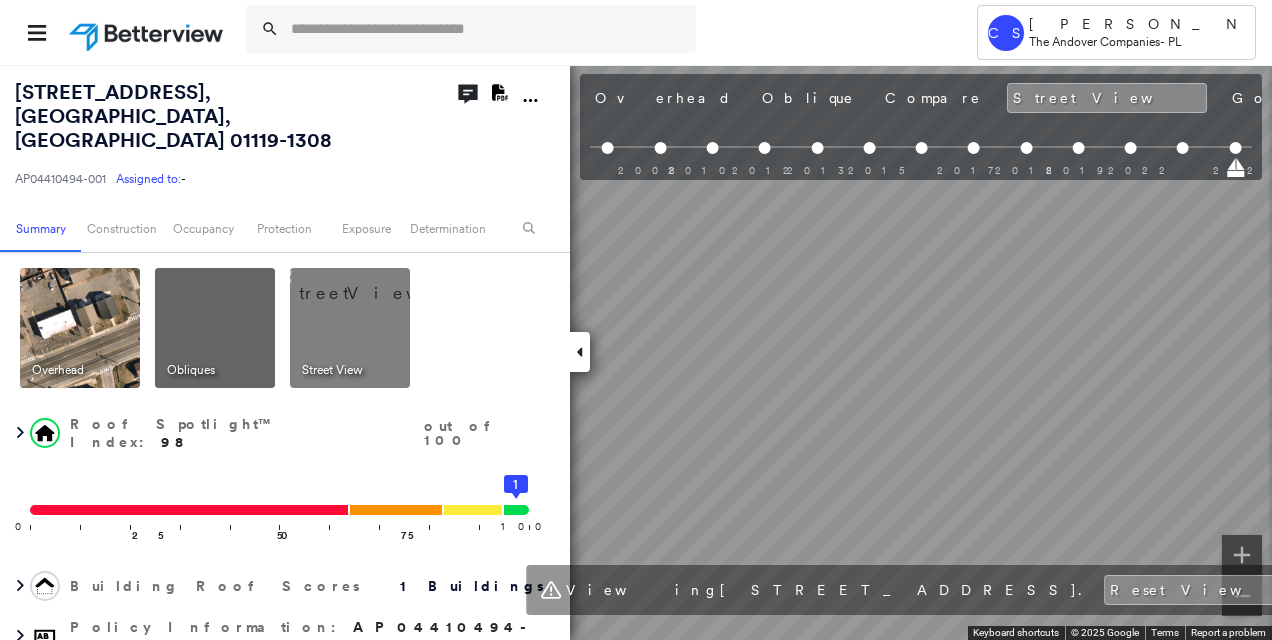 scroll, scrollTop: 0, scrollLeft: 1502, axis: horizontal 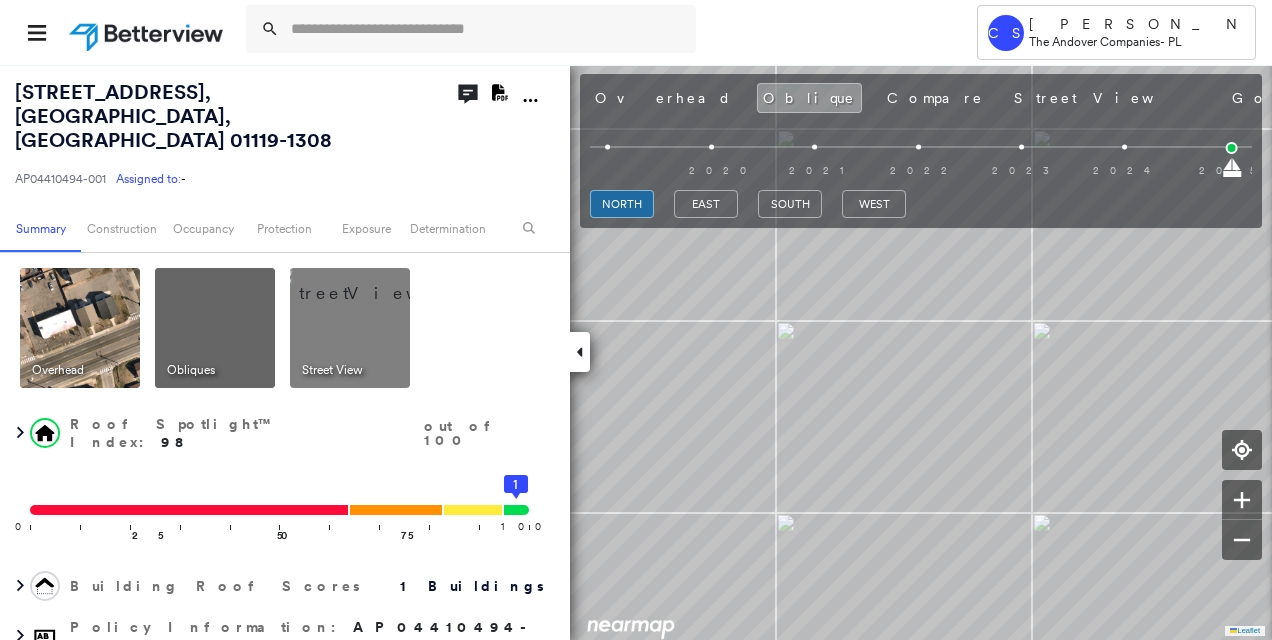click at bounding box center (374, 283) 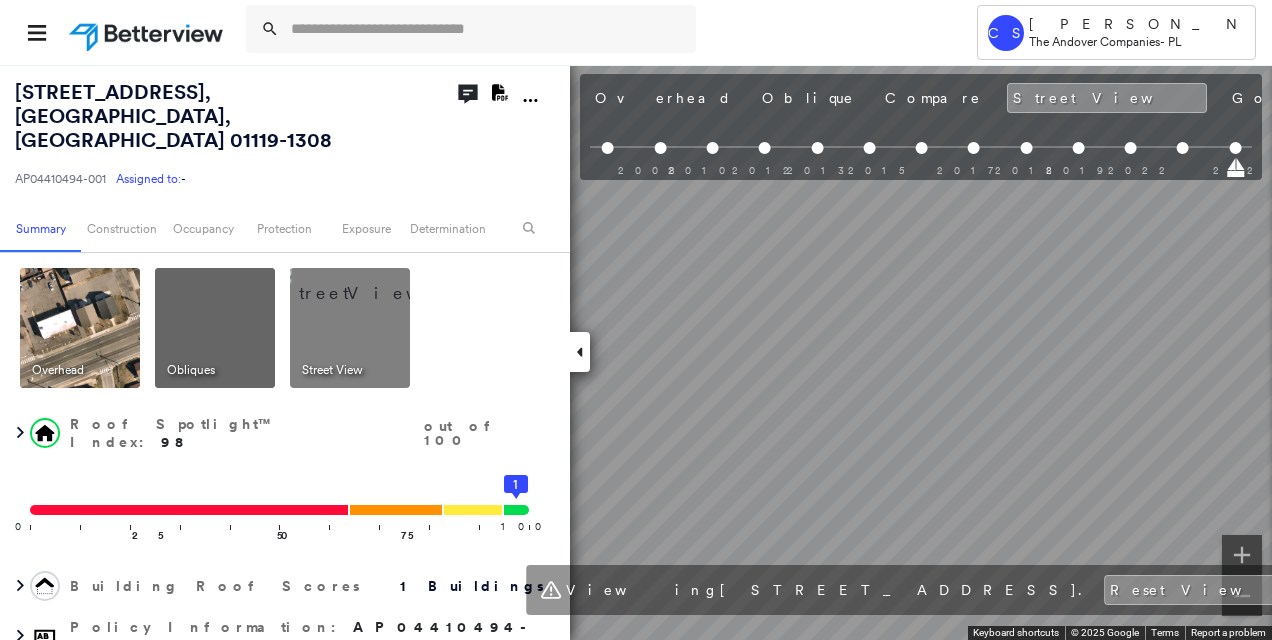 scroll, scrollTop: 0, scrollLeft: 1502, axis: horizontal 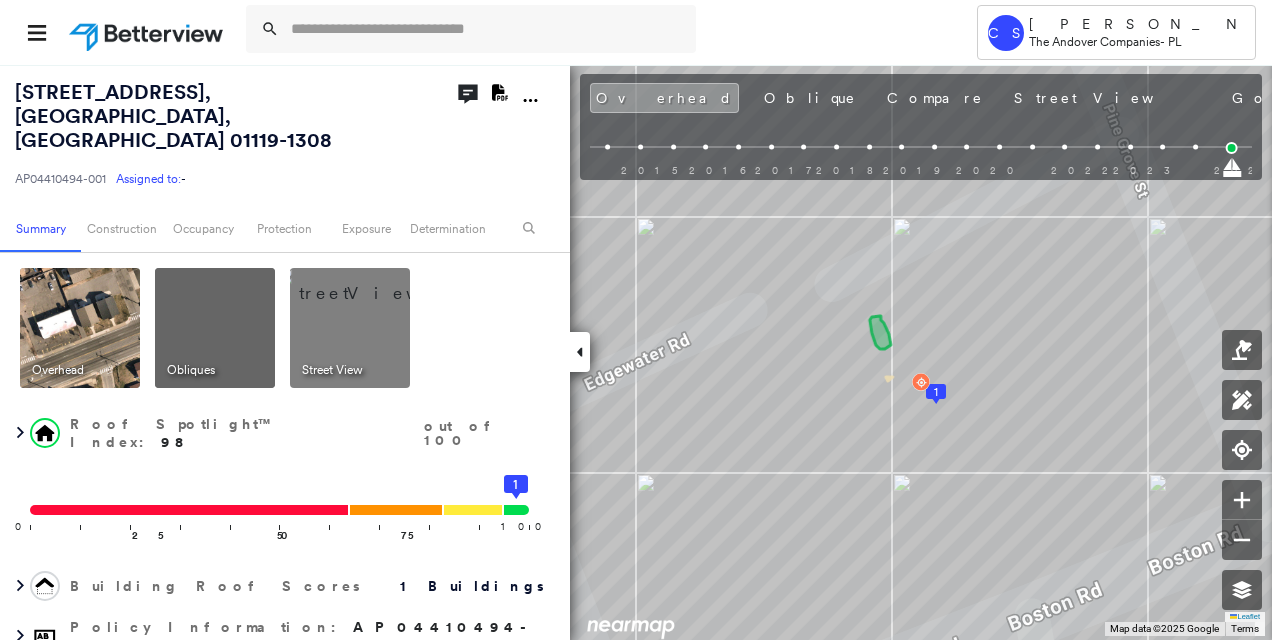 click at bounding box center (374, 283) 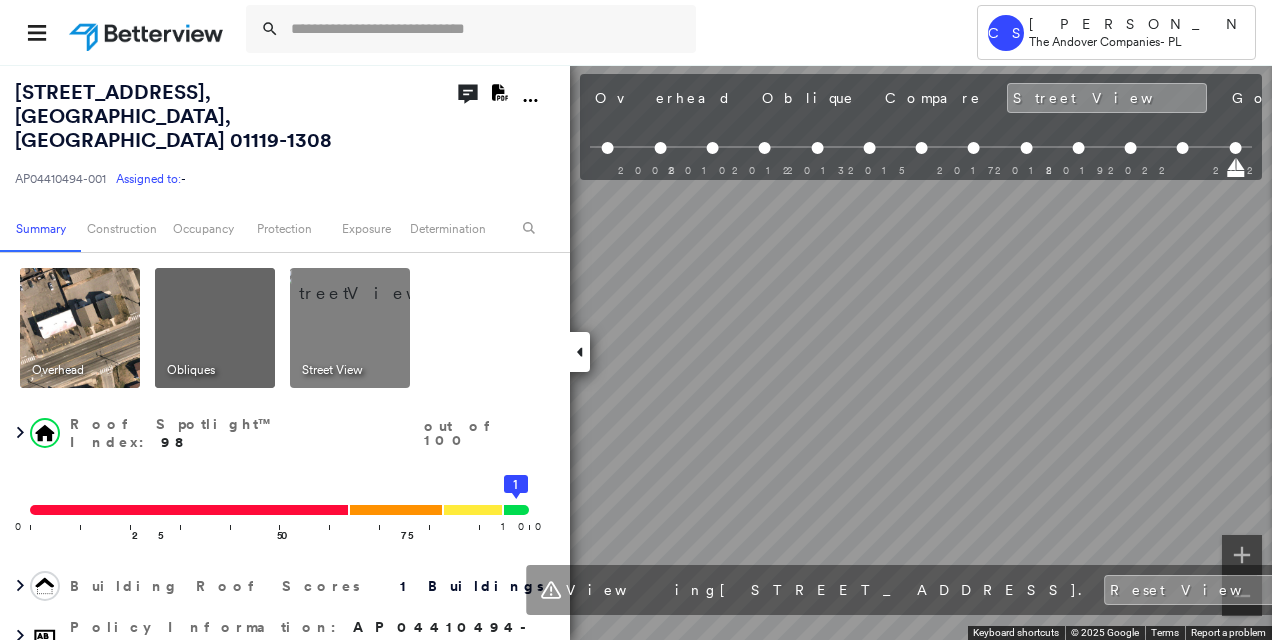 scroll, scrollTop: 0, scrollLeft: 1502, axis: horizontal 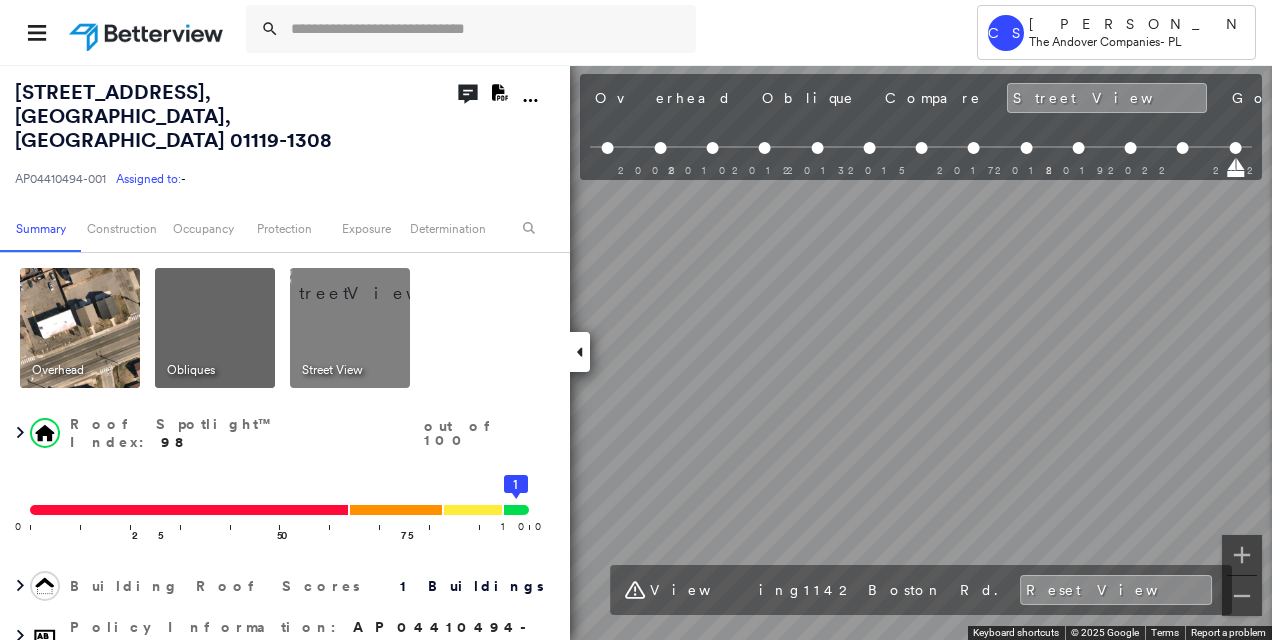 click on "Tower CS Caroline Scarola The Andover Companies  -   PL 1138 Boston Rd ,  Springfield, MA 01119-1308 AP04410494-001 Assigned to:  - Assigned to:  - AP04410494-001 Assigned to:  - Open Comments Download PDF Report Summary Construction Occupancy Protection Exposure Determination Overhead Obliques Street View Roof Spotlight™ Index :  98 out of 100 0 100 25 50 75 1 Building Roof Scores 1 Buildings Policy Information :  AP04410494-001 Flags :  1 (0 cleared, 1 uncleared) Construction Roof Spotlights :  Vent Property Features :  Car Roof Size & Shape :  1 building  - Gable | Asphalt Shingle Occupancy Place Detail Protection Exposure FEMA Risk Index Wind Additional Perils Determination Flags :  1 (0 cleared, 1 uncleared) Uncleared Flags (1) Cleared Flags  (0) Critical Nearest Building Flag Flagged 07/24/25 Clear Action Taken New Entry History Quote/New Business Terms & Conditions Added ACV Endorsement Added Cosmetic Endorsement Inspection/Loss Control Report Information Added to Inspection Survey General Save Save" at bounding box center [636, 320] 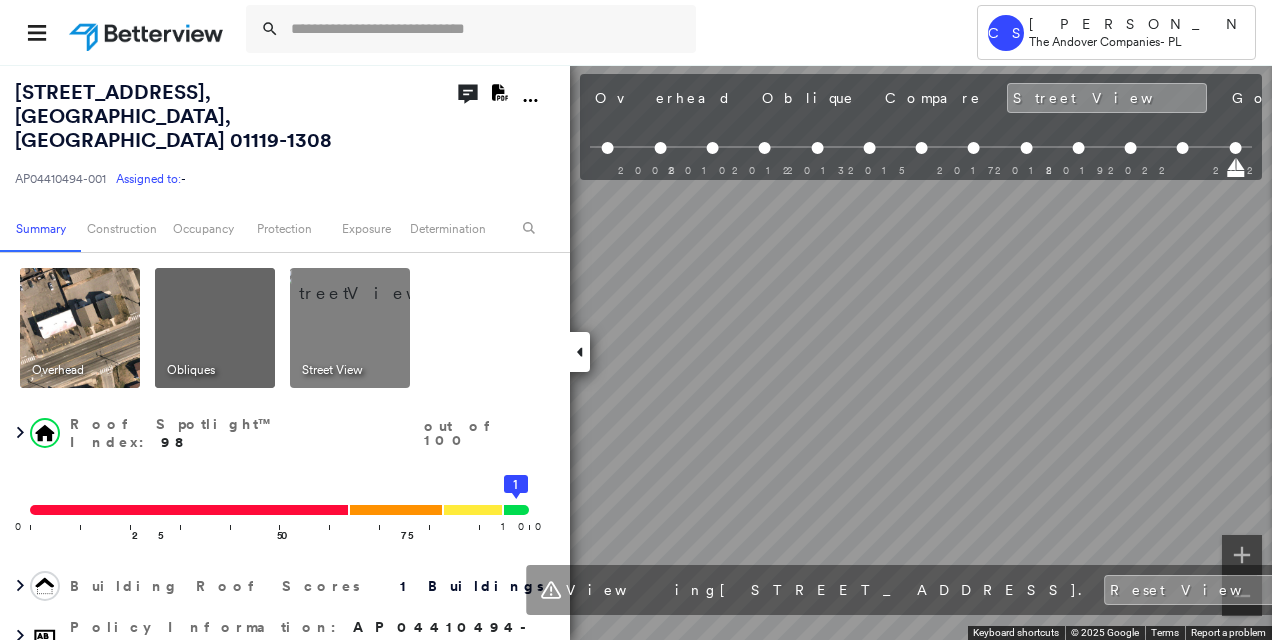 click on "1138 Boston Rd ,  Springfield, MA 01119-1308 AP04410494-001 Assigned to:  - Assigned to:  - AP04410494-001 Assigned to:  - Open Comments Download PDF Report Summary Construction Occupancy Protection Exposure Determination Overhead Obliques Street View Roof Spotlight™ Index :  98 out of 100 0 100 25 50 75 1 Building Roof Scores 1 Buildings Policy Information :  AP04410494-001 Flags :  1 (0 cleared, 1 uncleared) Construction Roof Spotlights :  Vent Property Features :  Car Roof Size & Shape :  1 building  - Gable | Asphalt Shingle Occupancy Place Detail Protection Exposure FEMA Risk Index Wind Additional Perils Determination Flags :  1 (0 cleared, 1 uncleared) Uncleared Flags (1) Cleared Flags  (0) Critical Nearest Building Flag Flagged 07/24/25 Clear Action Taken New Entry History Quote/New Business Terms & Conditions Added ACV Endorsement Added Cosmetic Endorsement Inspection/Loss Control Report Information Added to Inspection Survey Onsite Inspection Ordered Determined No Inspection Needed General Save" at bounding box center (636, 352) 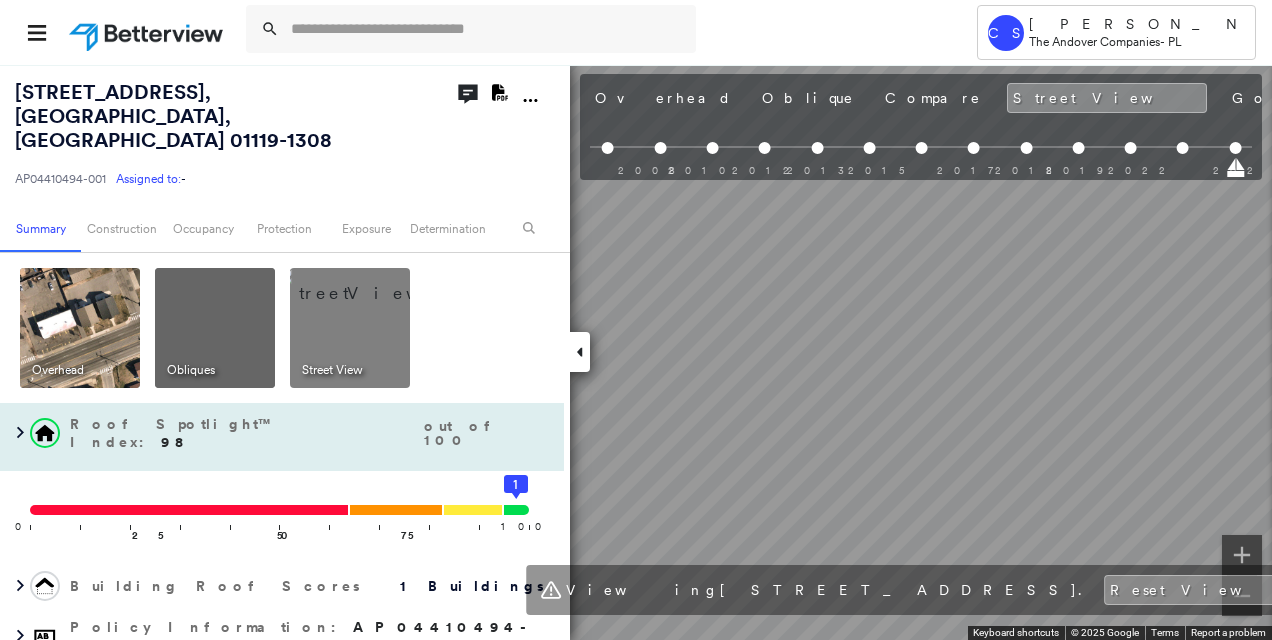 click on "1138 Boston Rd ,  Springfield, MA 01119-1308 AP04410494-001 Assigned to:  - Assigned to:  - AP04410494-001 Assigned to:  - Open Comments Download PDF Report Summary Construction Occupancy Protection Exposure Determination Overhead Obliques Street View Roof Spotlight™ Index :  98 out of 100 0 100 25 50 75 1 Building Roof Scores 1 Buildings Policy Information :  AP04410494-001 Flags :  1 (0 cleared, 1 uncleared) Construction Roof Spotlights :  Vent Property Features :  Car Roof Size & Shape :  1 building  - Gable | Asphalt Shingle Occupancy Place Detail Protection Exposure FEMA Risk Index Wind Additional Perils Determination Flags :  1 (0 cleared, 1 uncleared) Uncleared Flags (1) Cleared Flags  (0) Critical Nearest Building Flag Flagged 07/24/25 Clear Action Taken New Entry History Quote/New Business Terms & Conditions Added ACV Endorsement Added Cosmetic Endorsement Inspection/Loss Control Report Information Added to Inspection Survey Onsite Inspection Ordered Determined No Inspection Needed General Save" at bounding box center (636, 352) 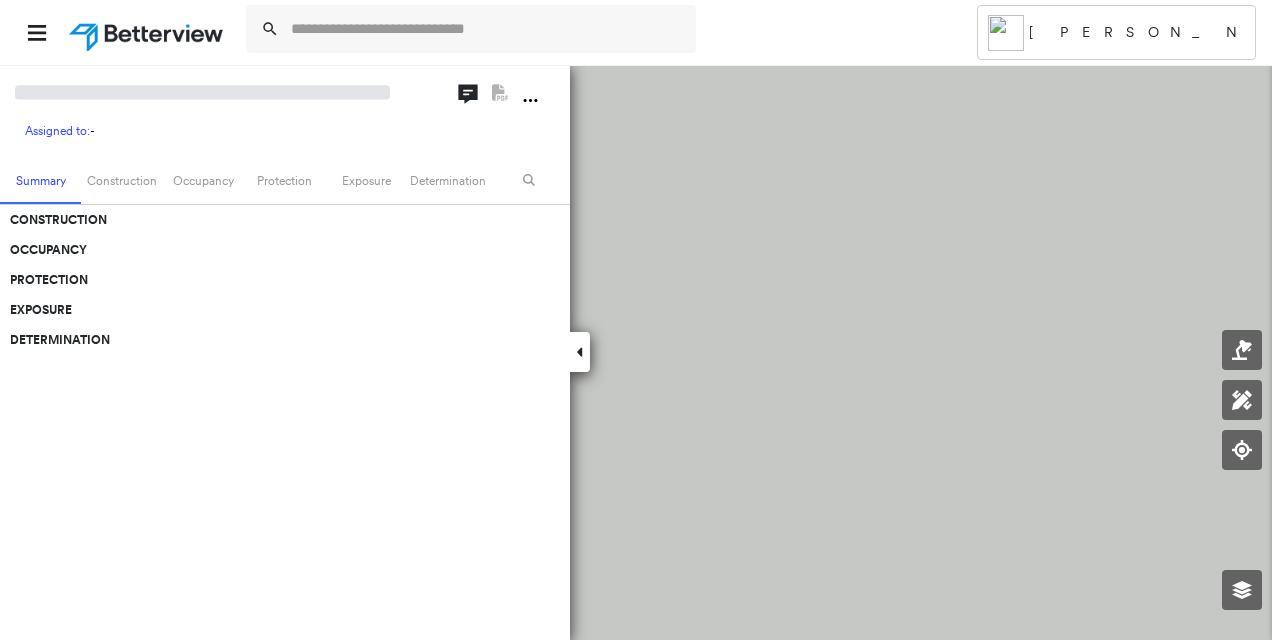 scroll, scrollTop: 0, scrollLeft: 0, axis: both 